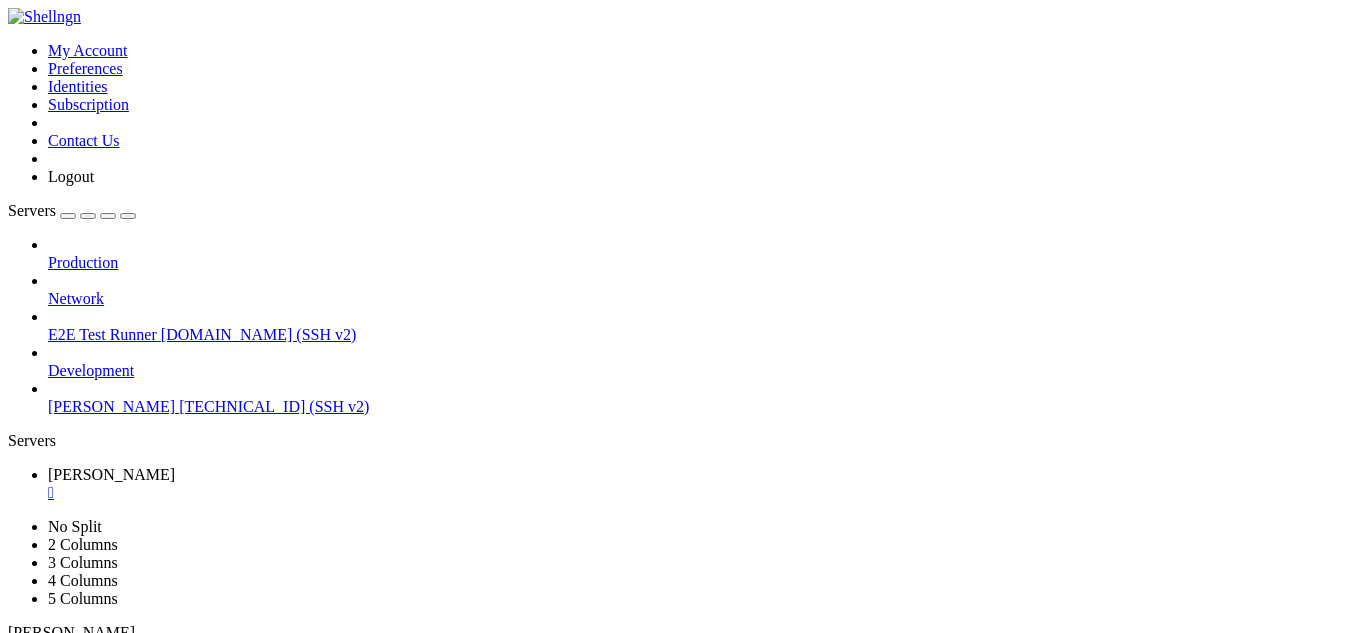 scroll, scrollTop: 0, scrollLeft: 0, axis: both 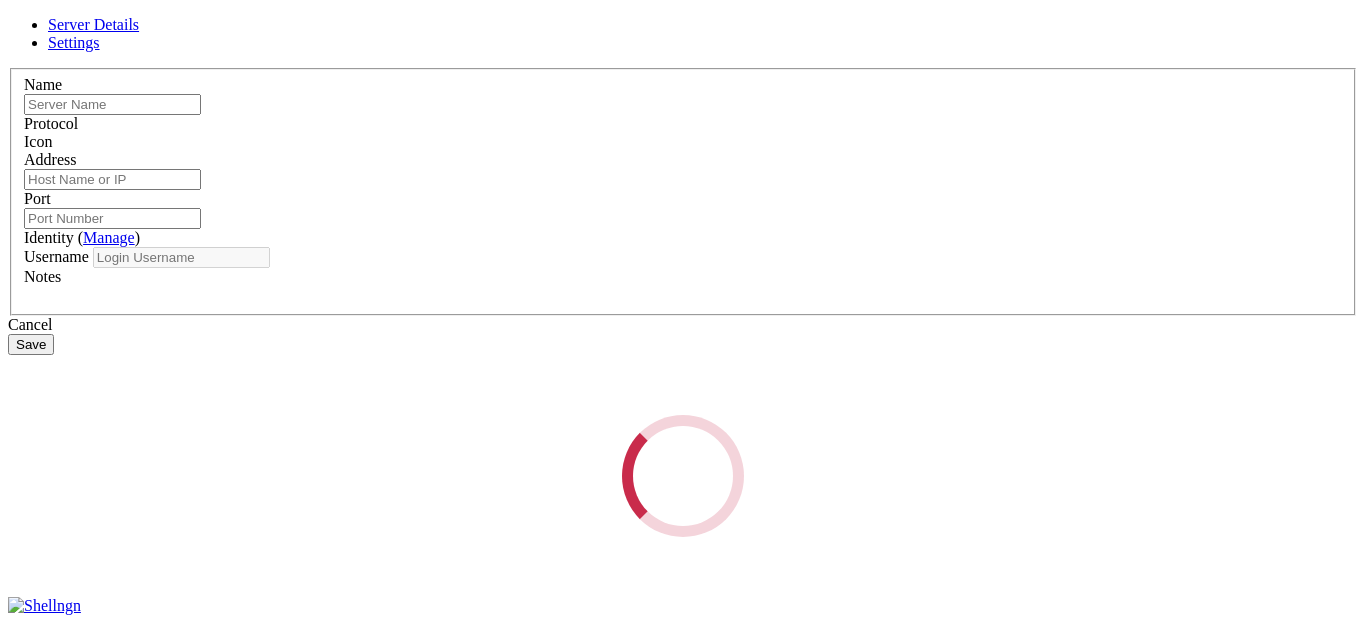 type on "[PERSON_NAME]" 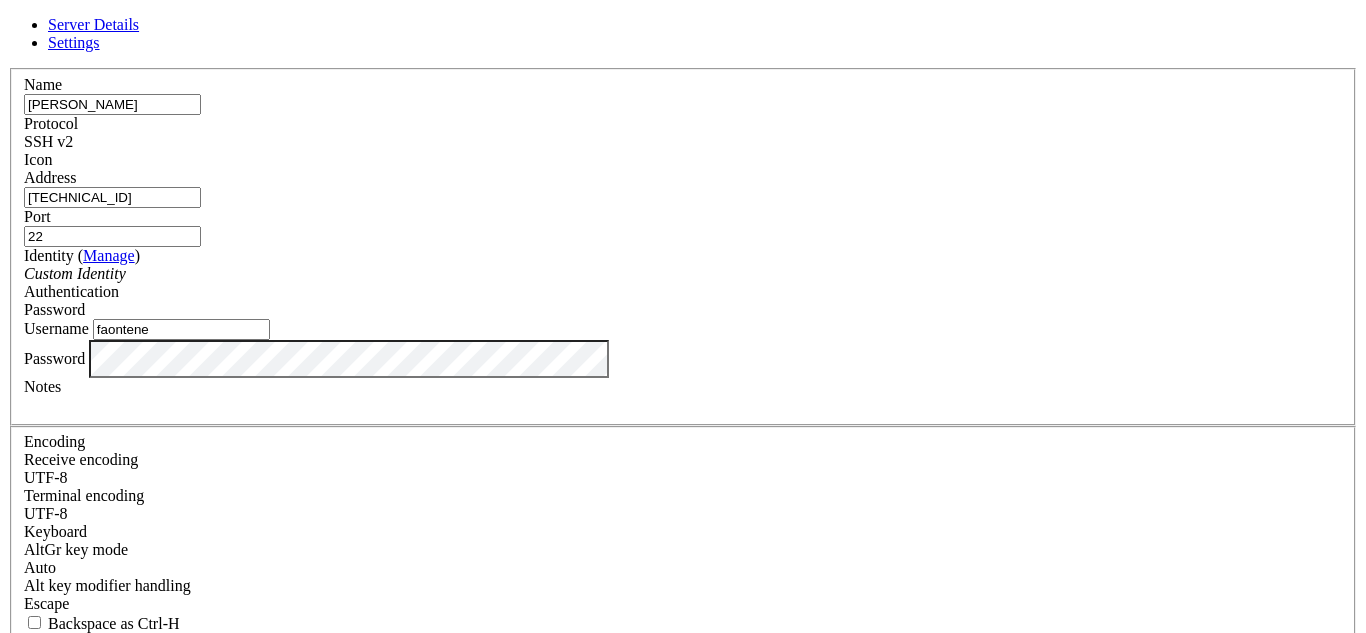 click on "Username
faontene" at bounding box center [683, 329] 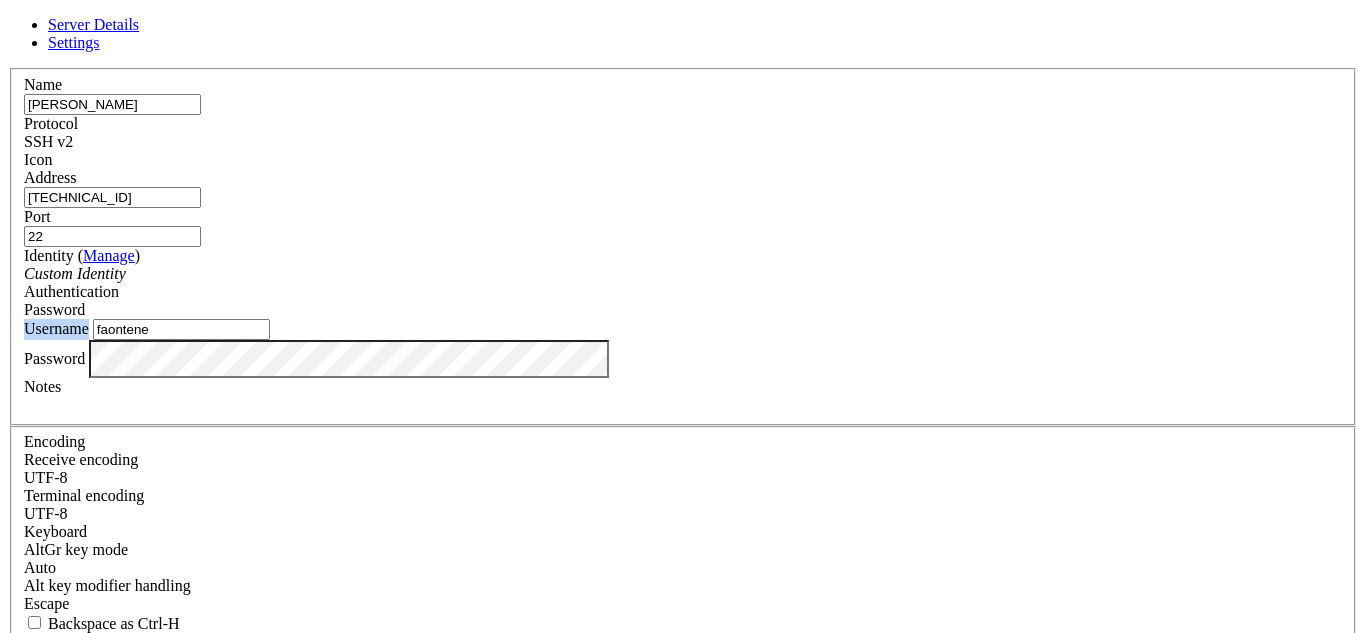 click on "Username
faontene" at bounding box center [683, 329] 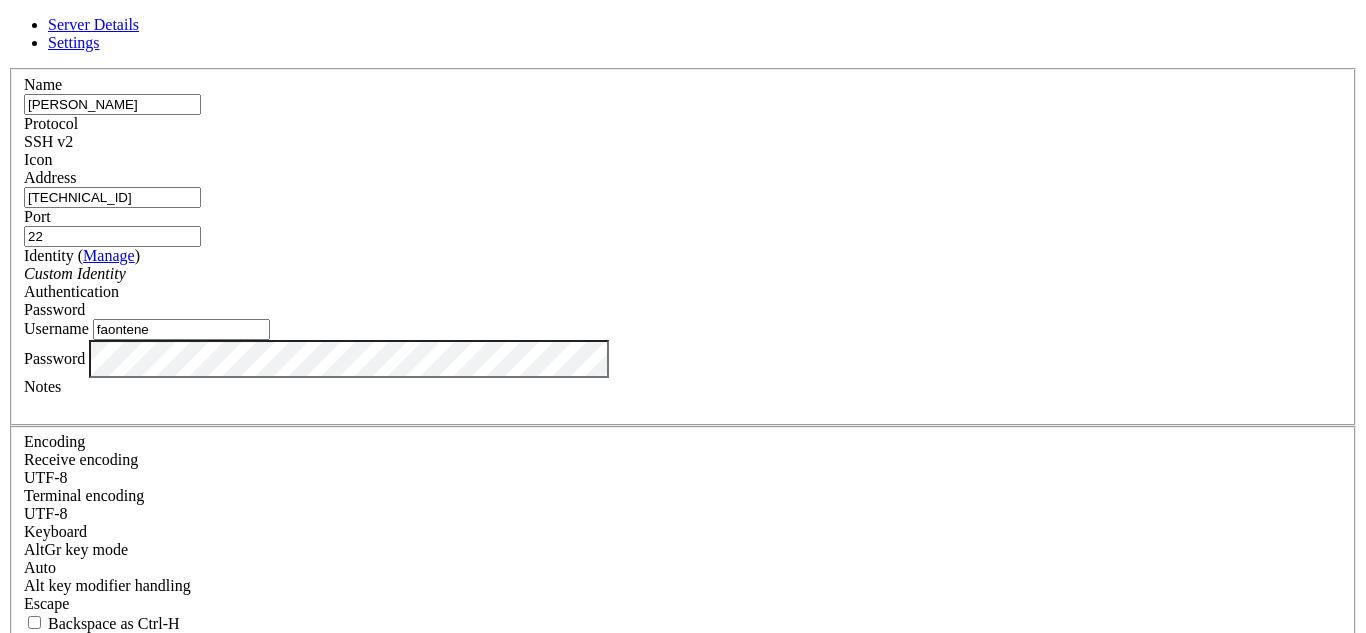 click on "Username
faontene" at bounding box center (683, 329) 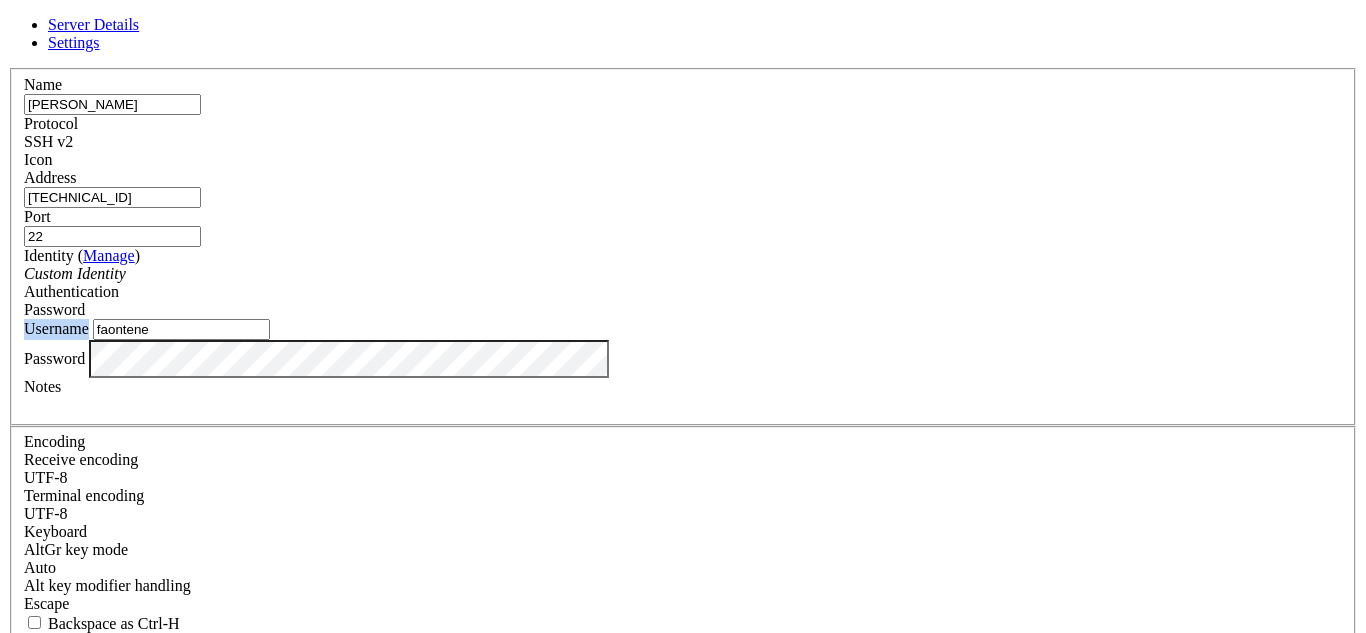 click on "Username
faontene" at bounding box center (683, 329) 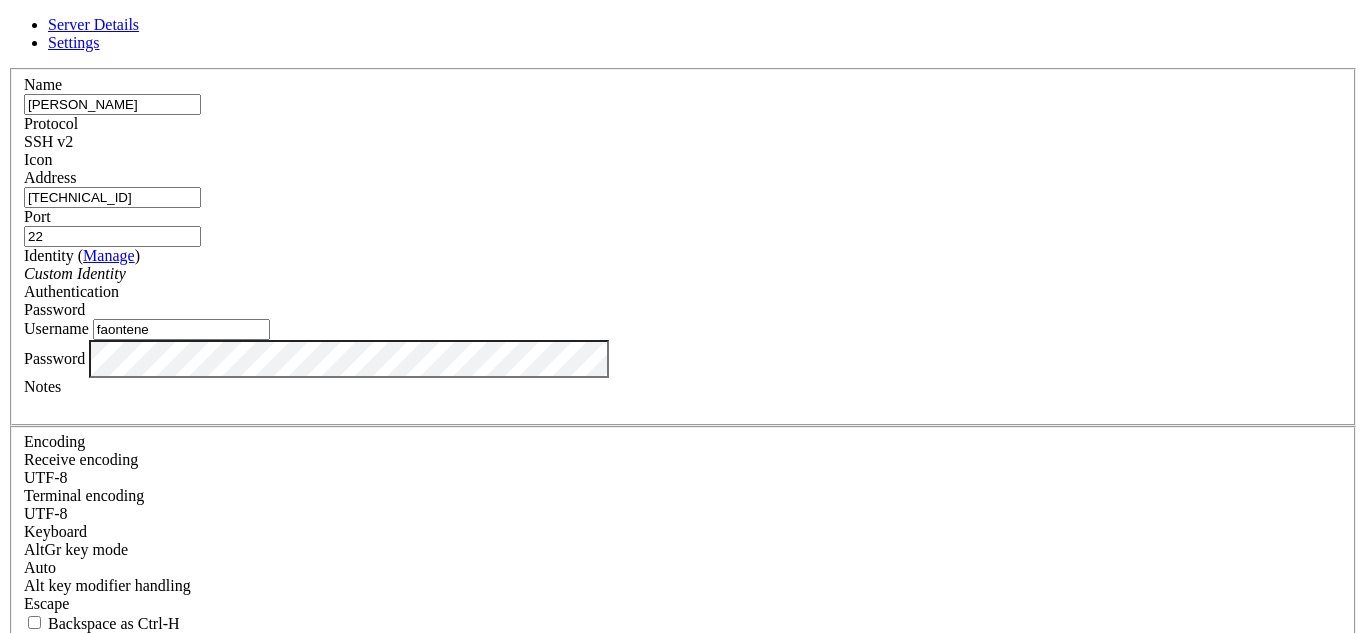 click on "faontene" at bounding box center (181, 329) 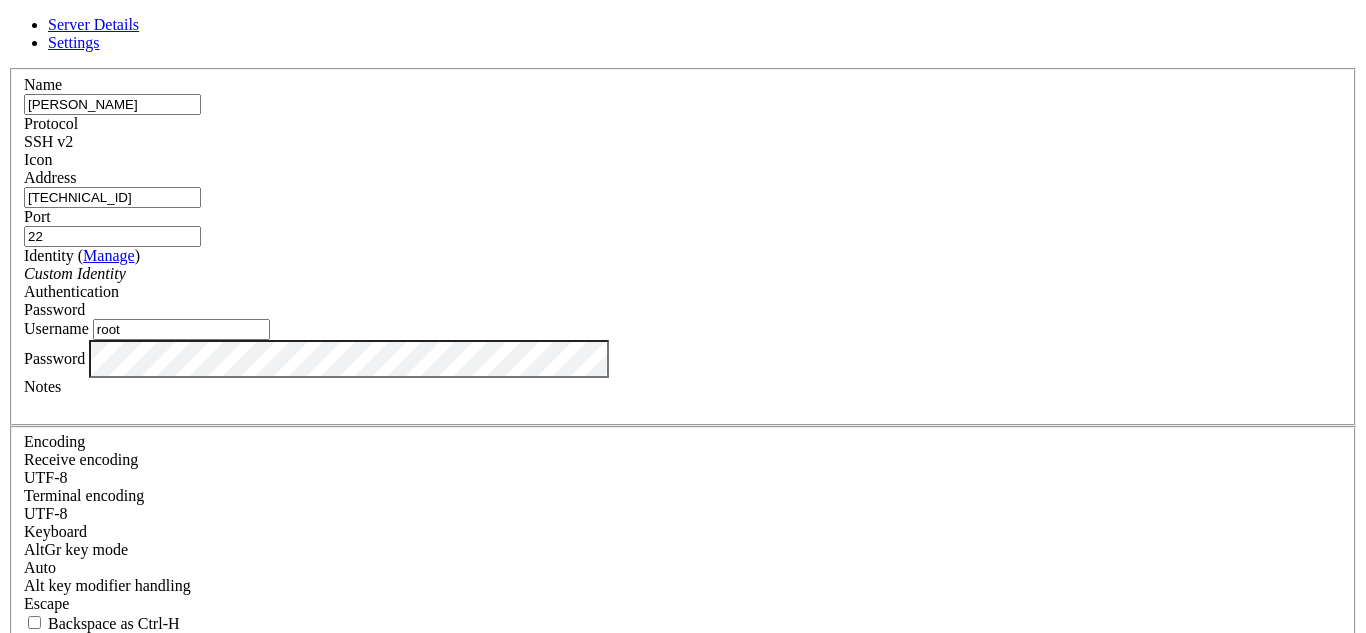 type on "root" 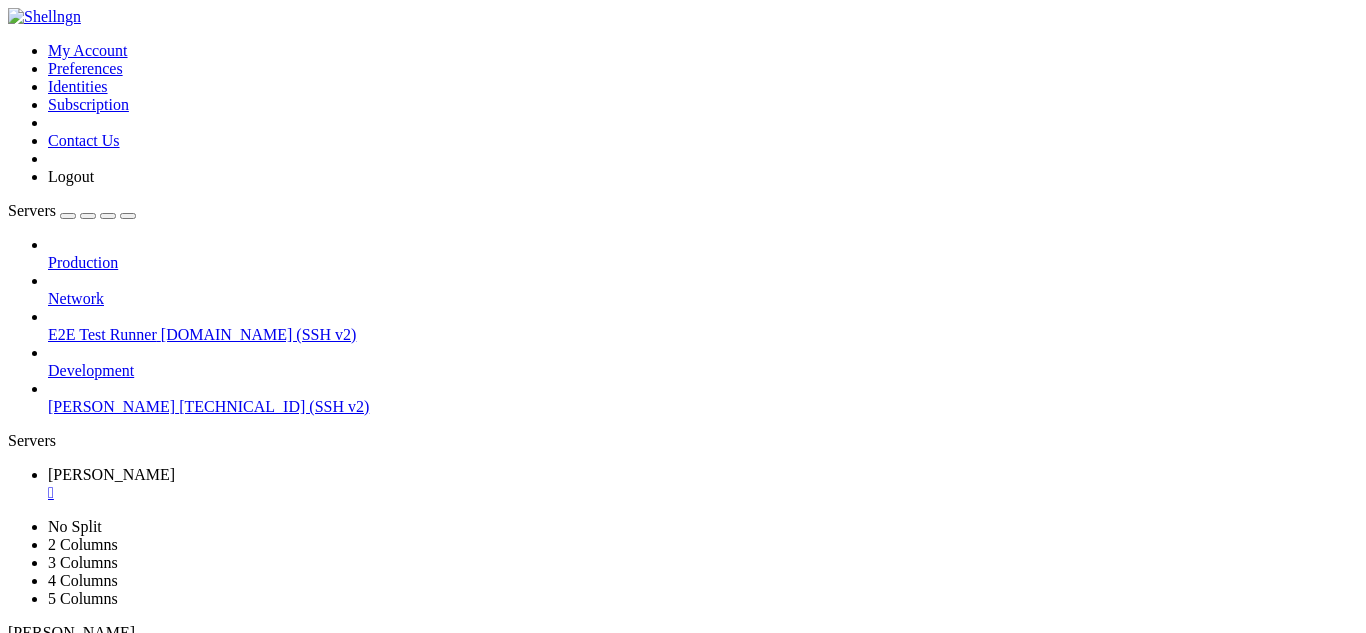 click 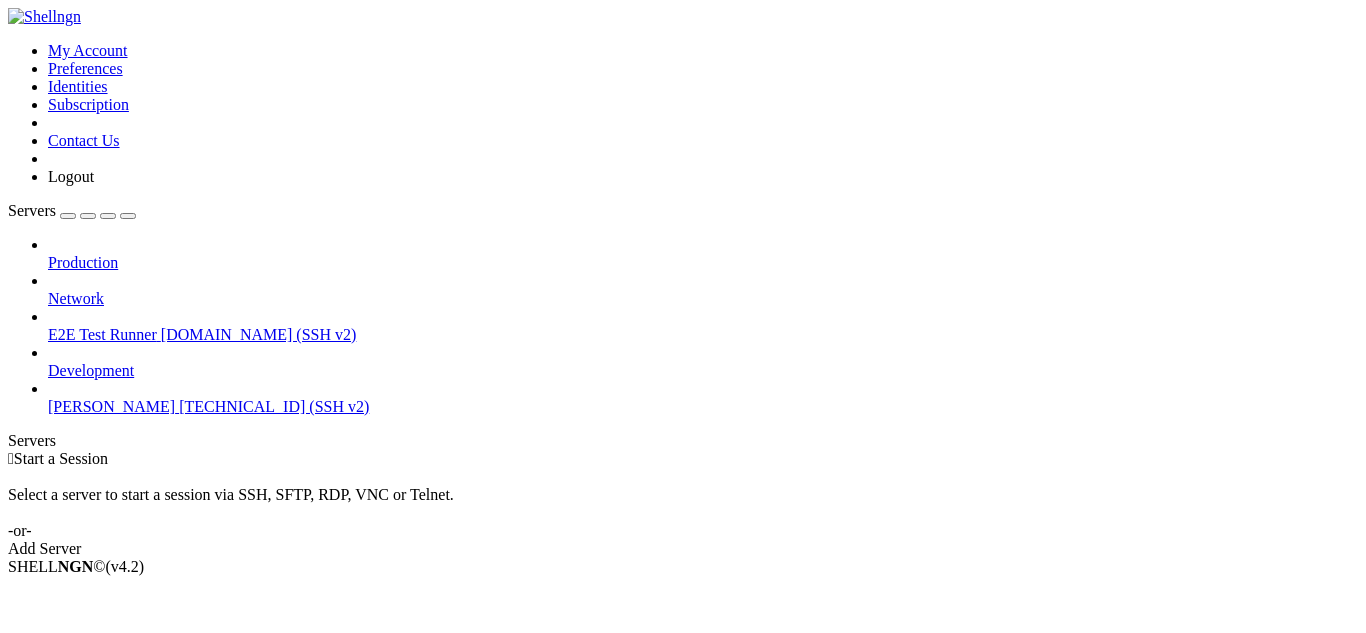 click on "Development" at bounding box center (91, 370) 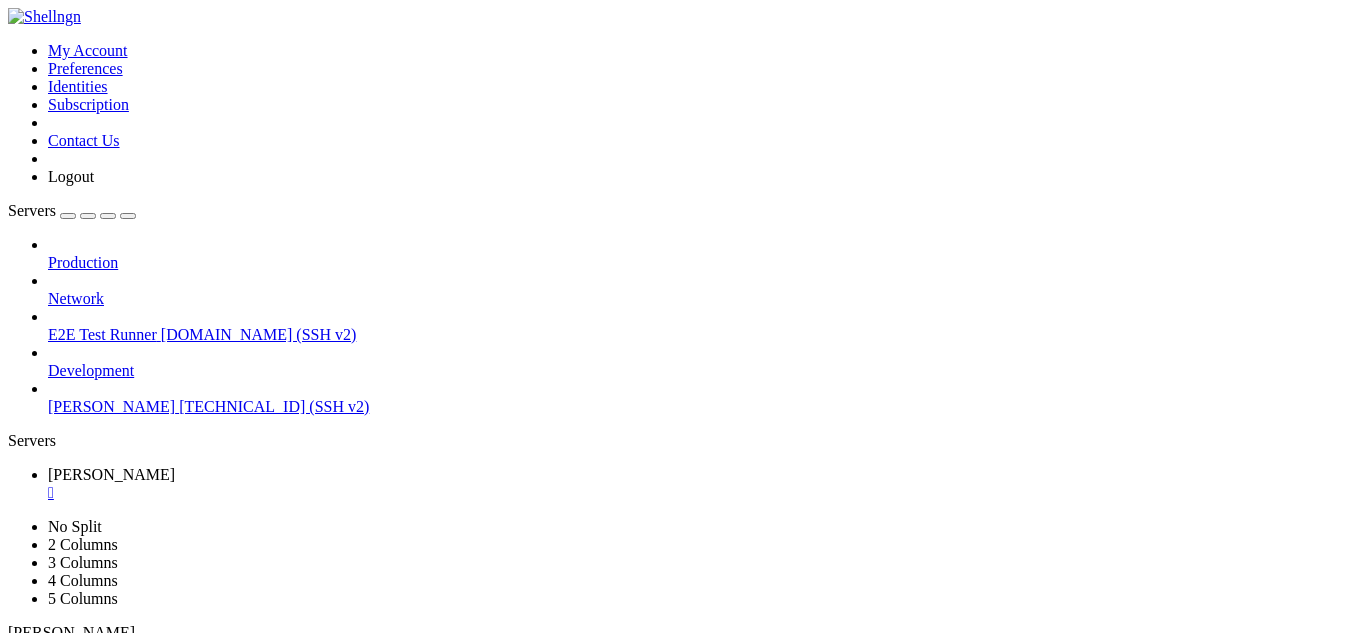 scroll, scrollTop: 0, scrollLeft: 0, axis: both 